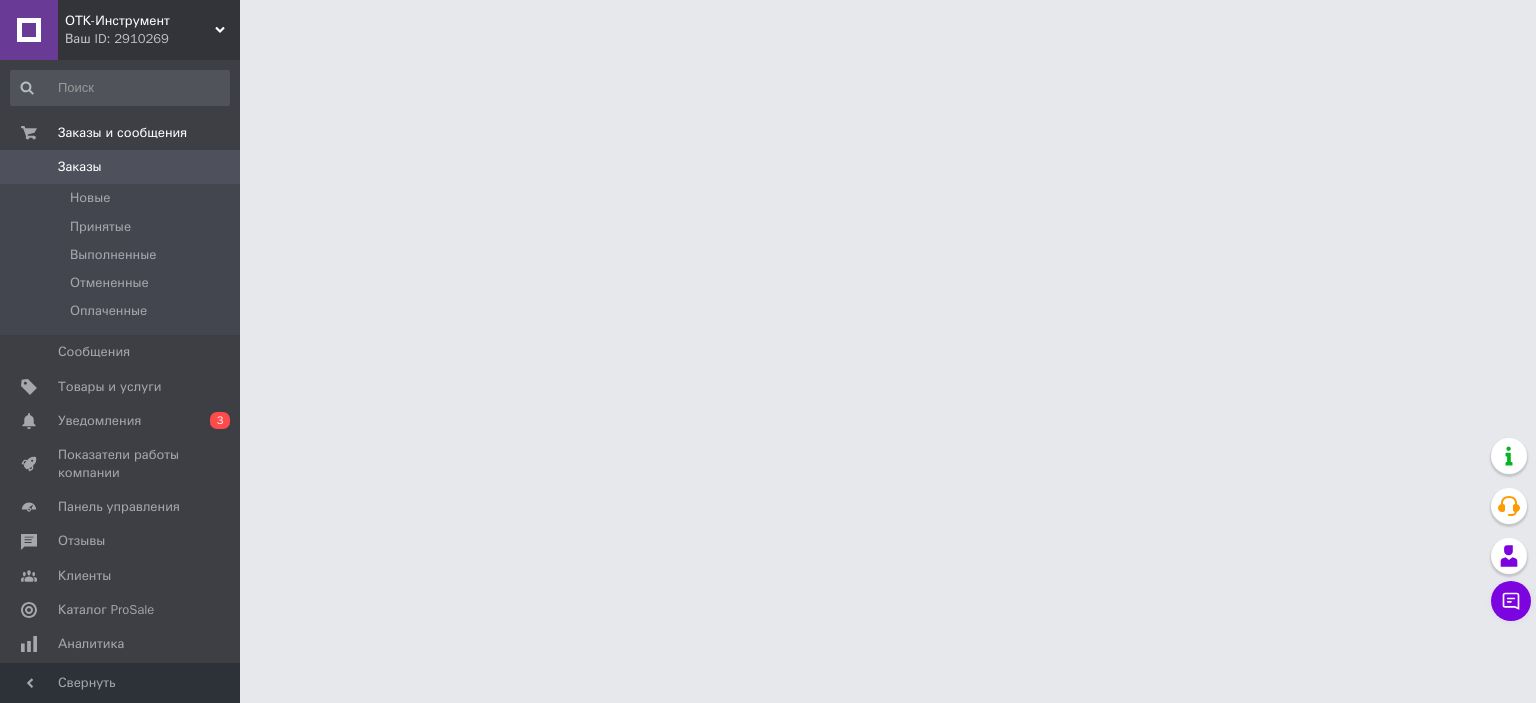 scroll, scrollTop: 0, scrollLeft: 0, axis: both 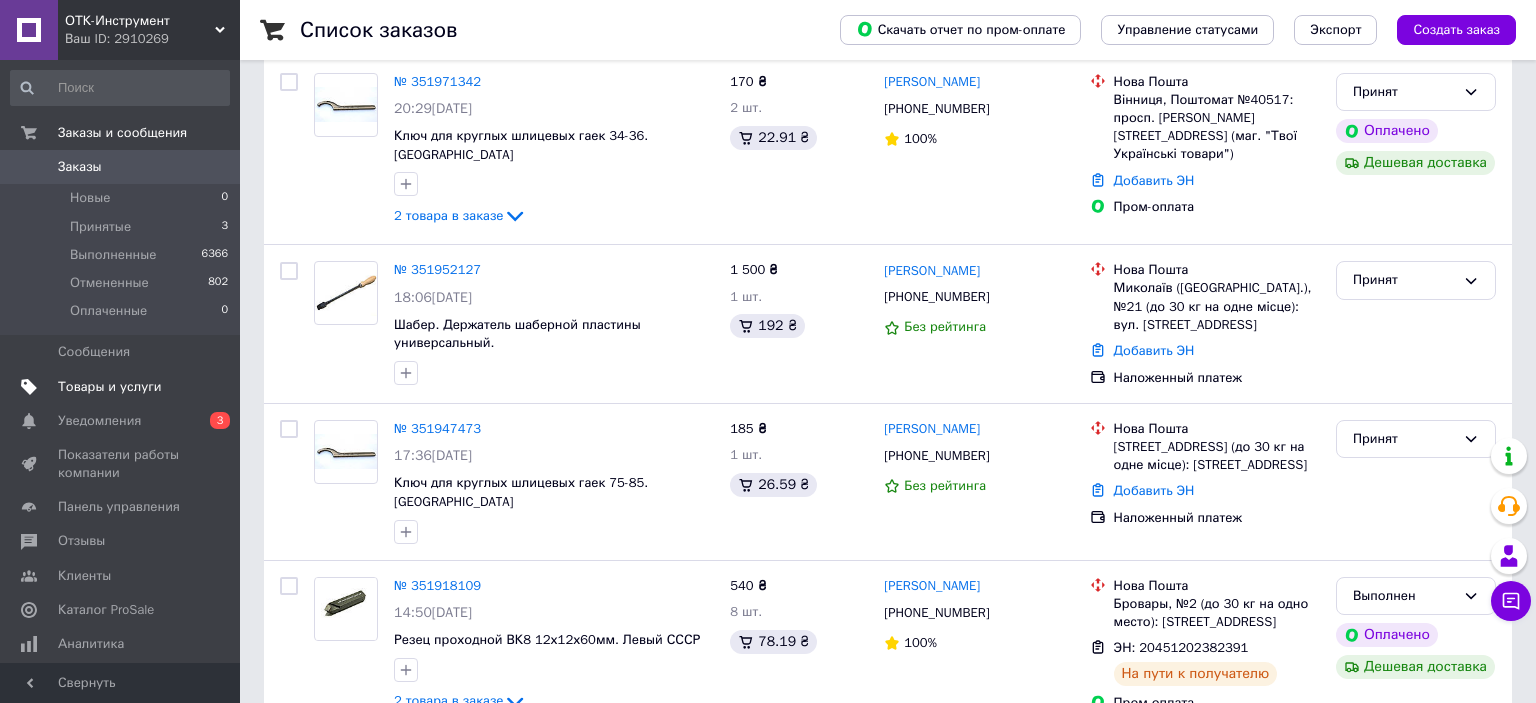 click on "Товары и услуги" at bounding box center [110, 387] 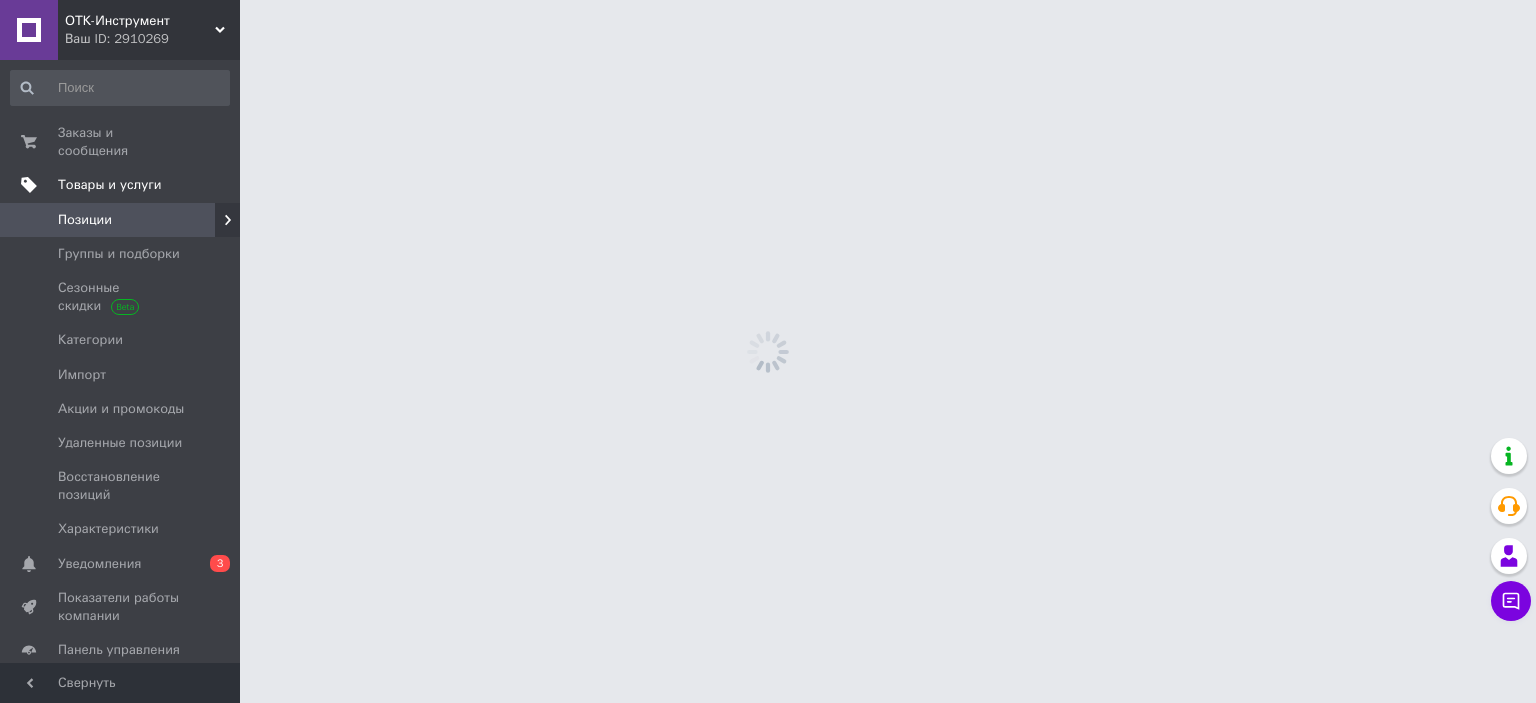 scroll, scrollTop: 0, scrollLeft: 0, axis: both 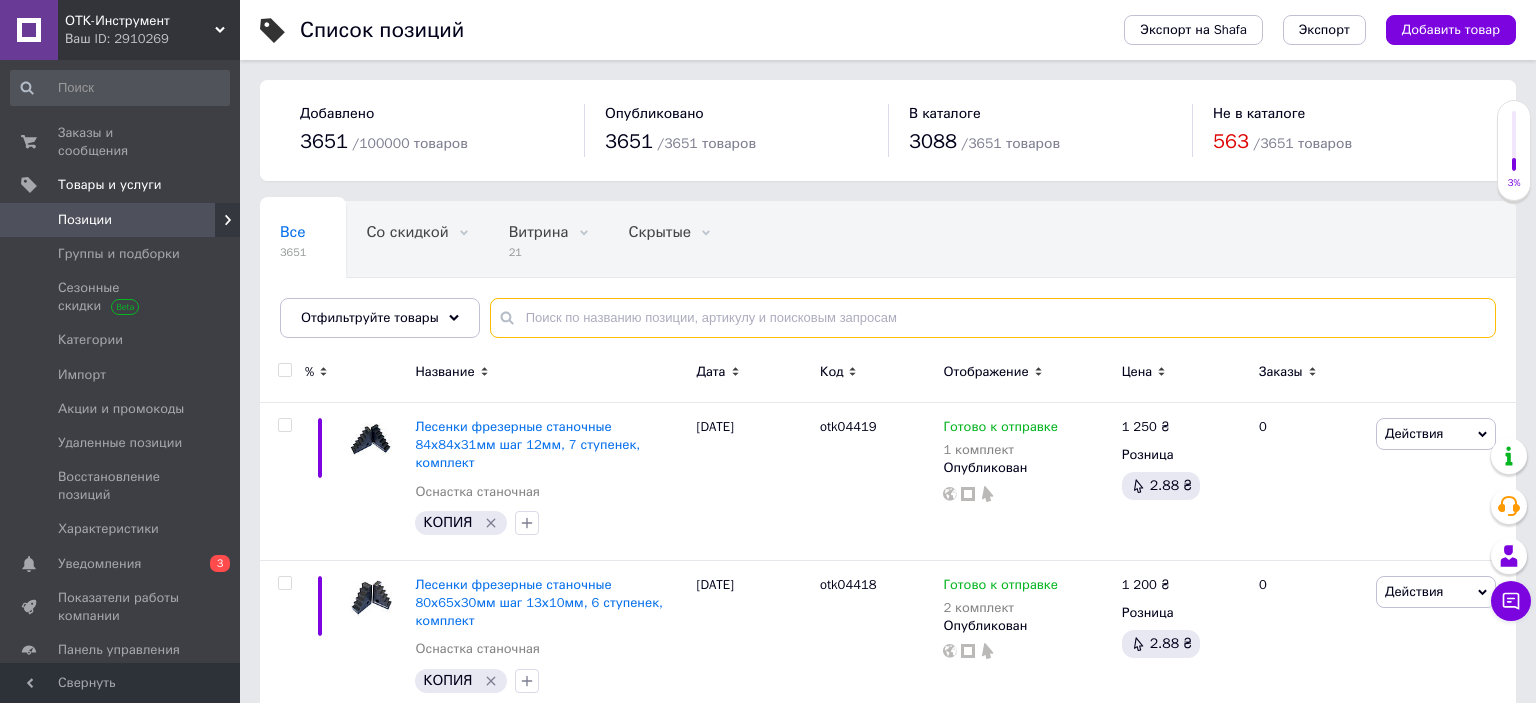 click at bounding box center (993, 318) 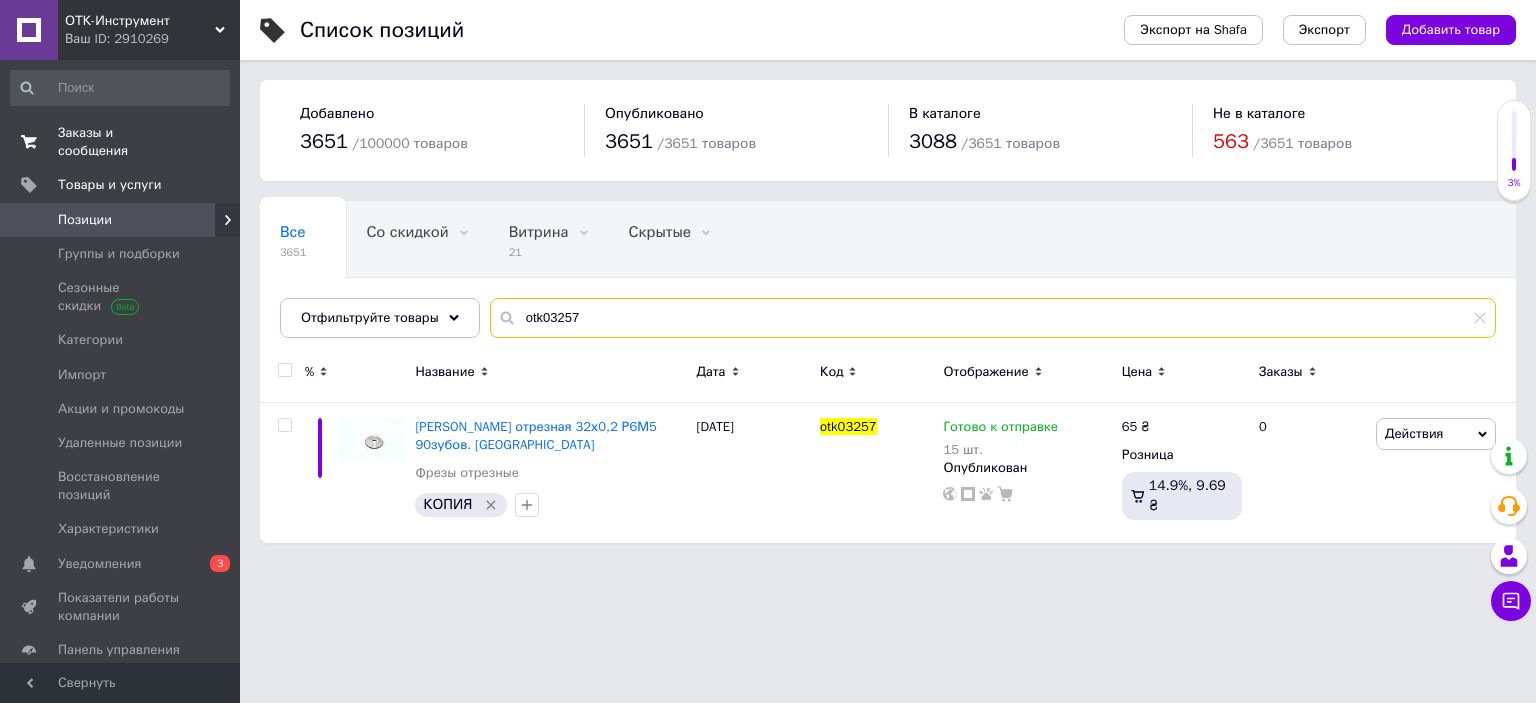 type on "otk03257" 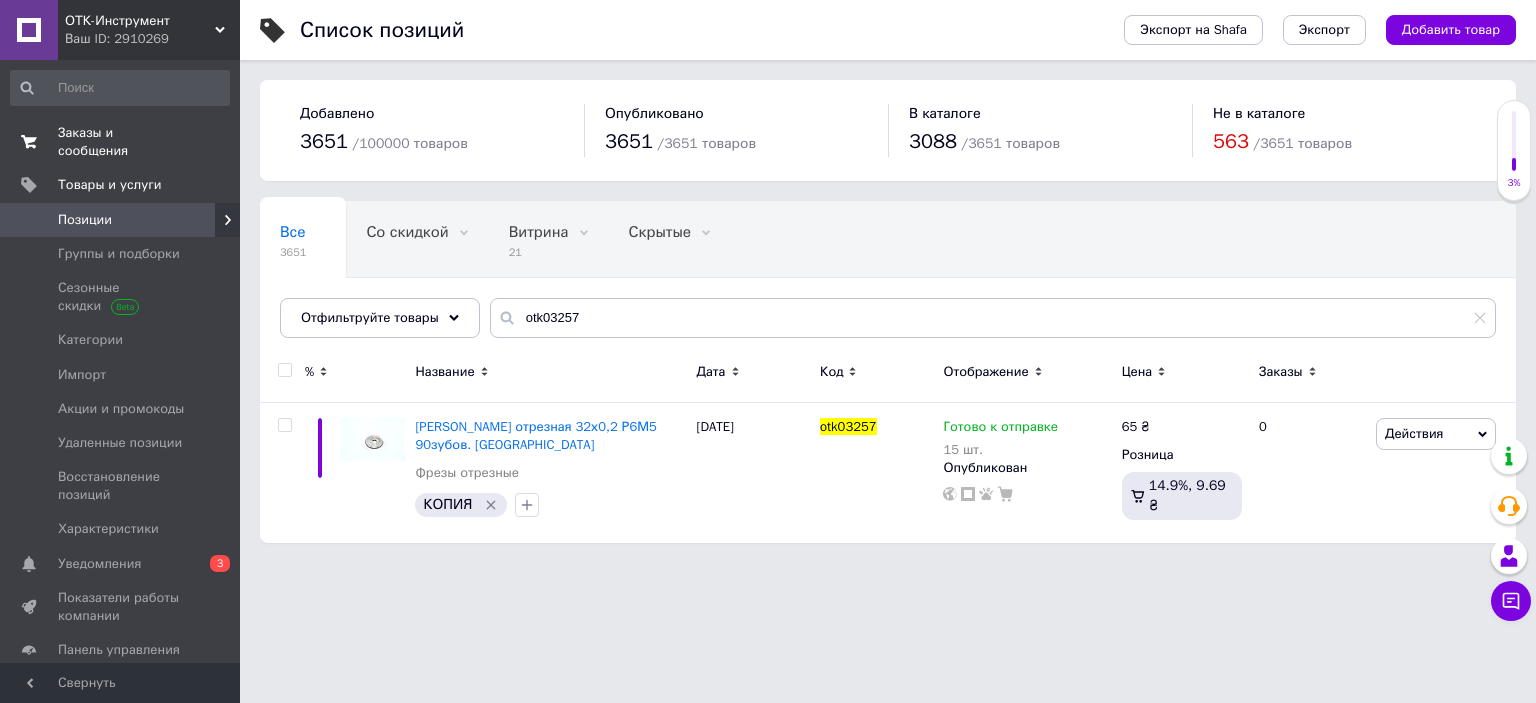 click on "Заказы и сообщения" at bounding box center [121, 142] 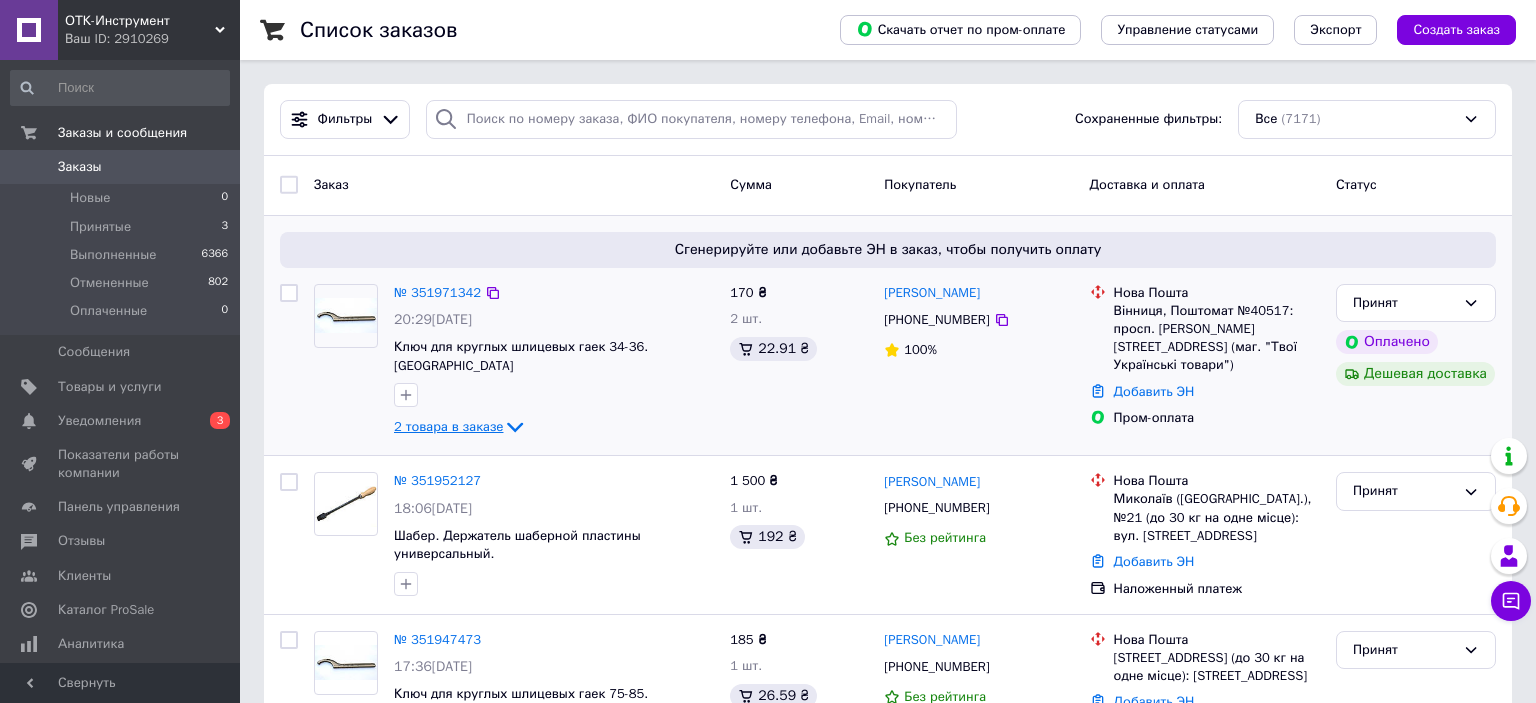 click 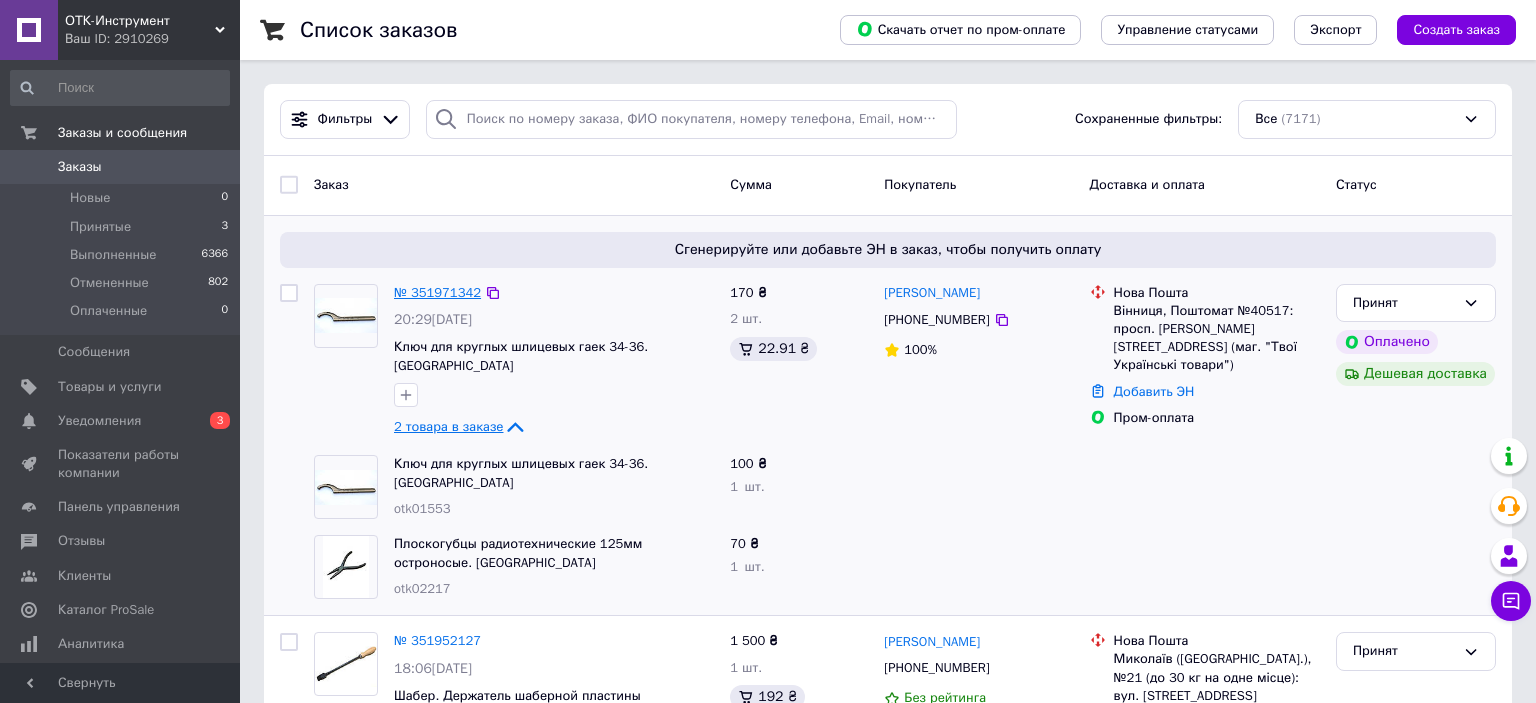 click on "№ 351971342" at bounding box center (437, 292) 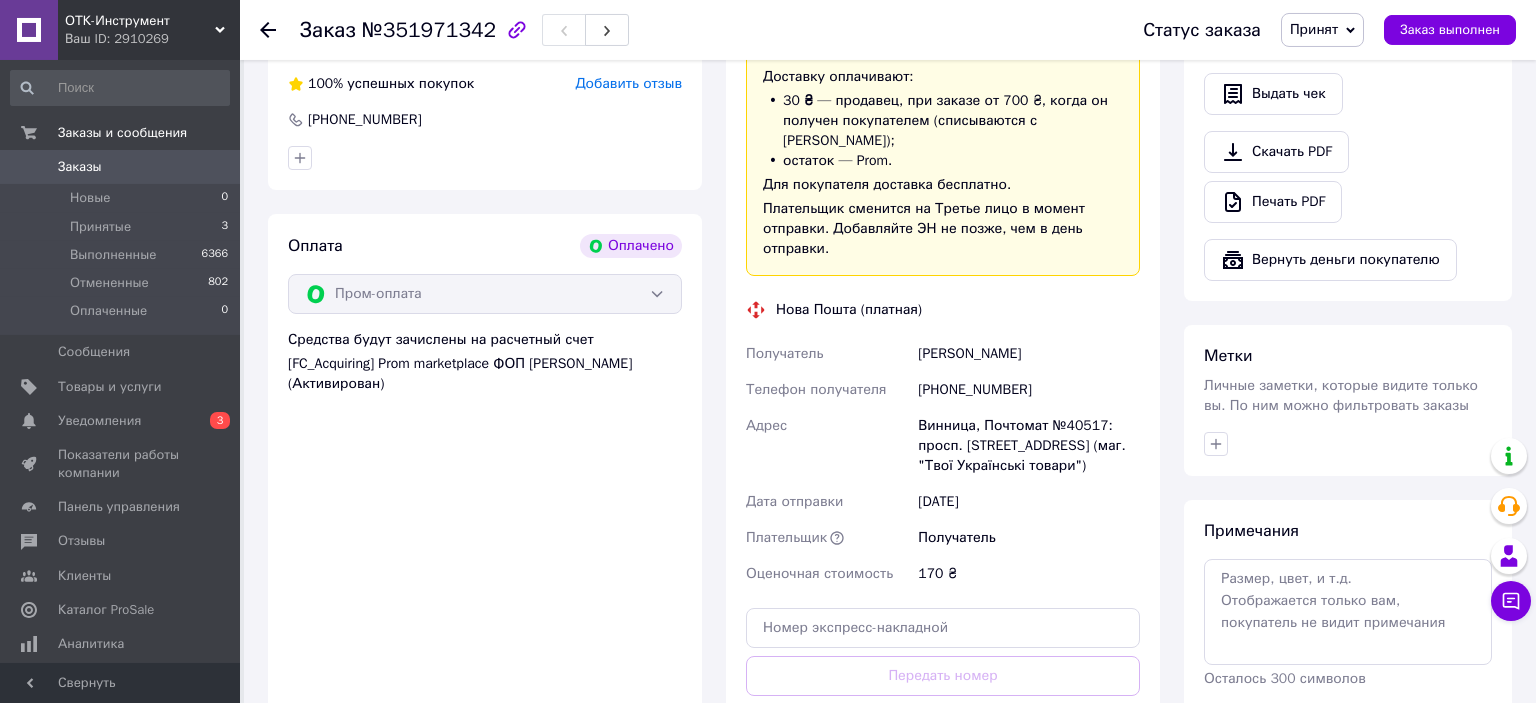scroll, scrollTop: 844, scrollLeft: 0, axis: vertical 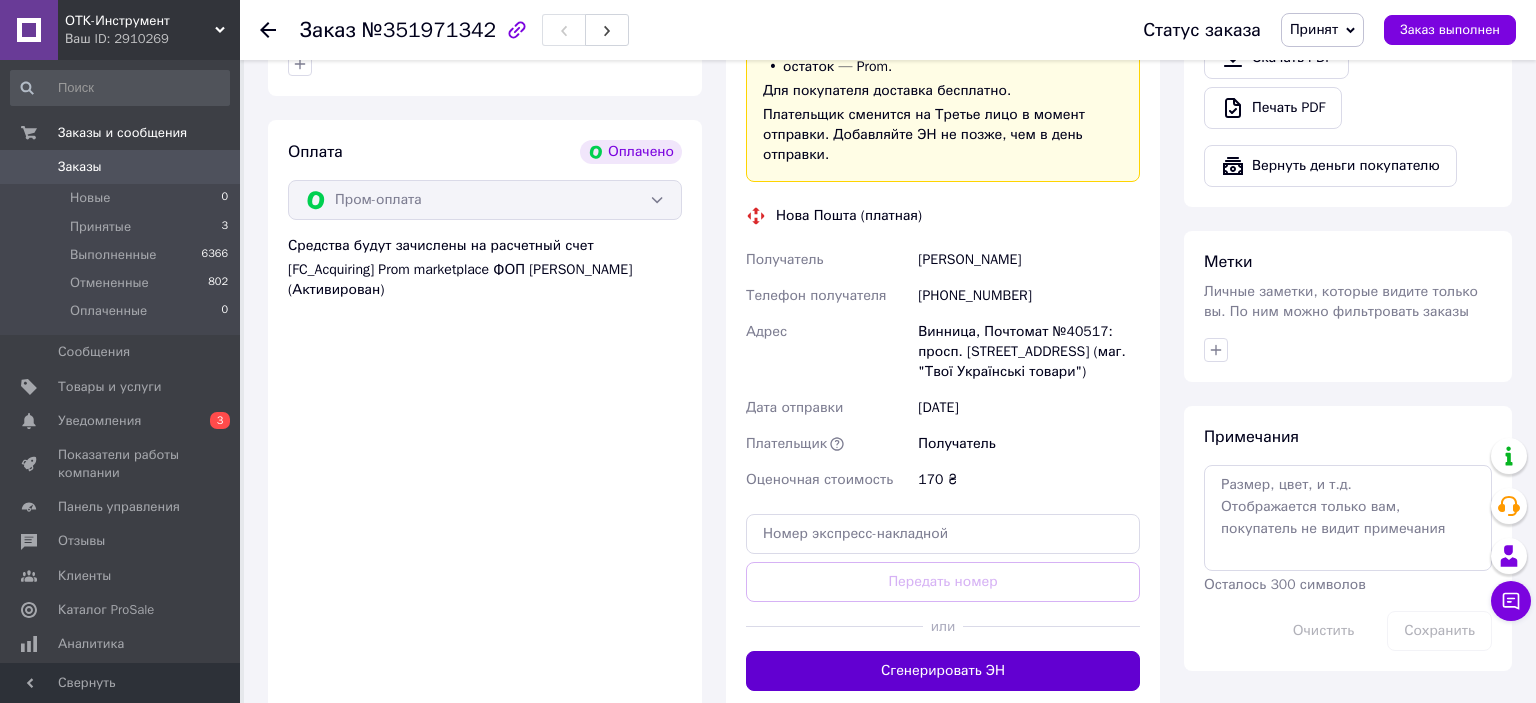 click on "Сгенерировать ЭН" at bounding box center [943, 671] 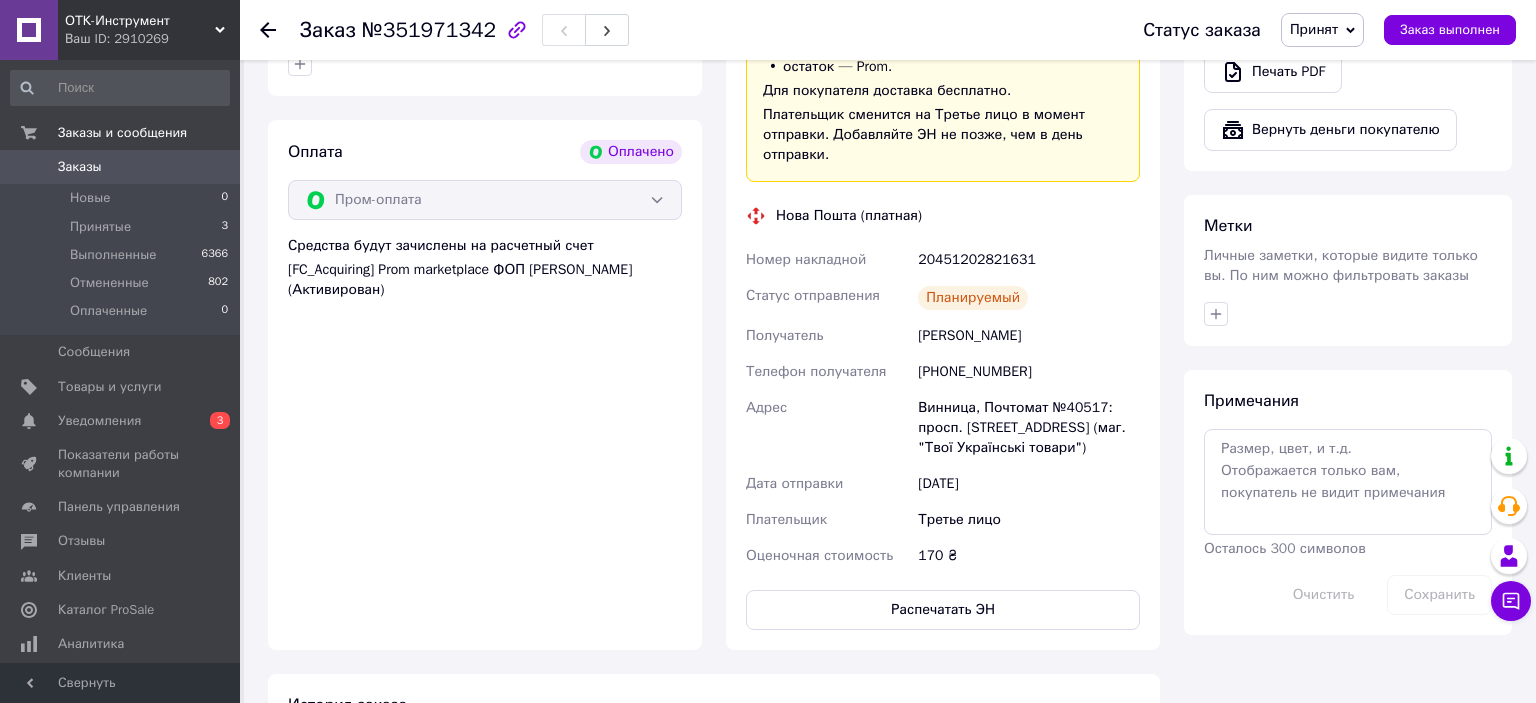 click on "Заказ №351971342 Статус заказа Принят Выполнен Отменен Оплаченный Заказ выполнен" at bounding box center [888, 30] 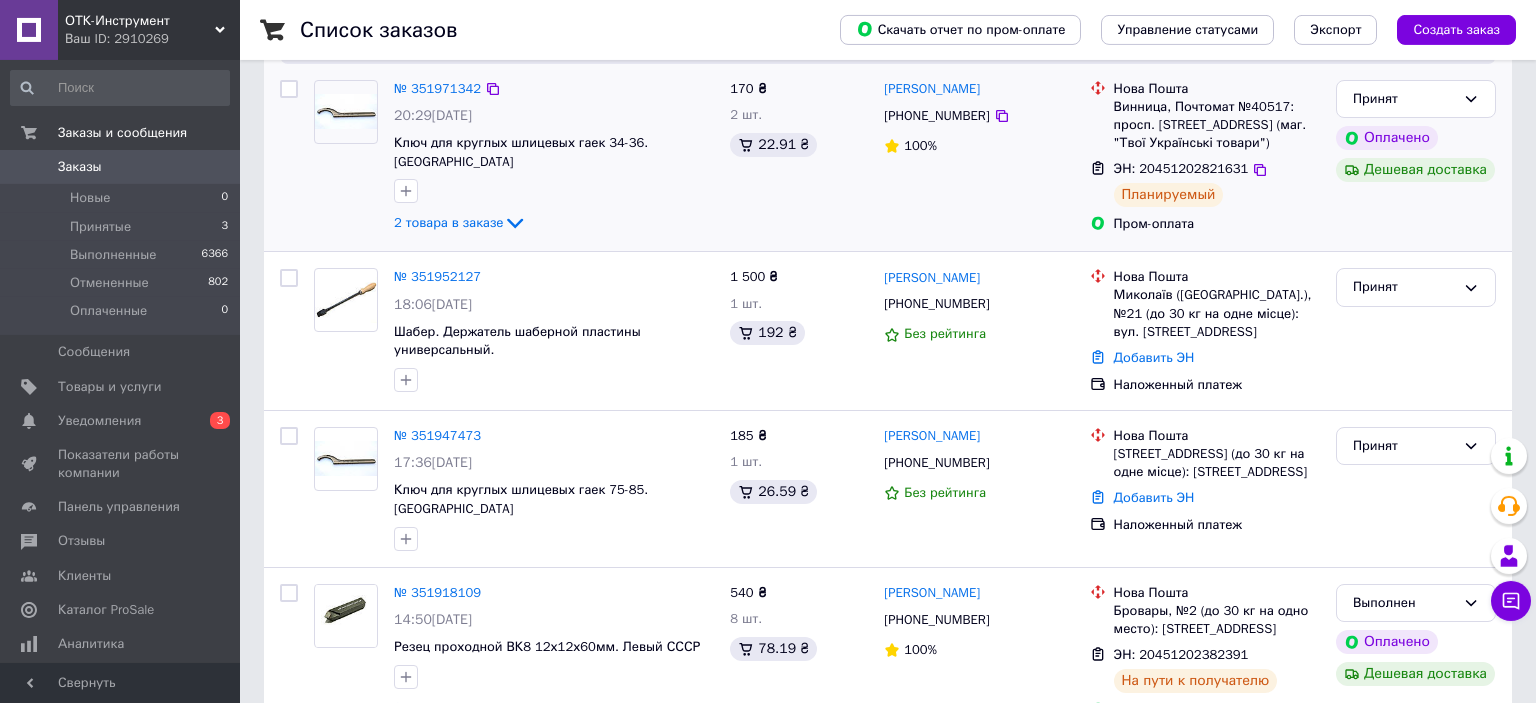 scroll, scrollTop: 211, scrollLeft: 0, axis: vertical 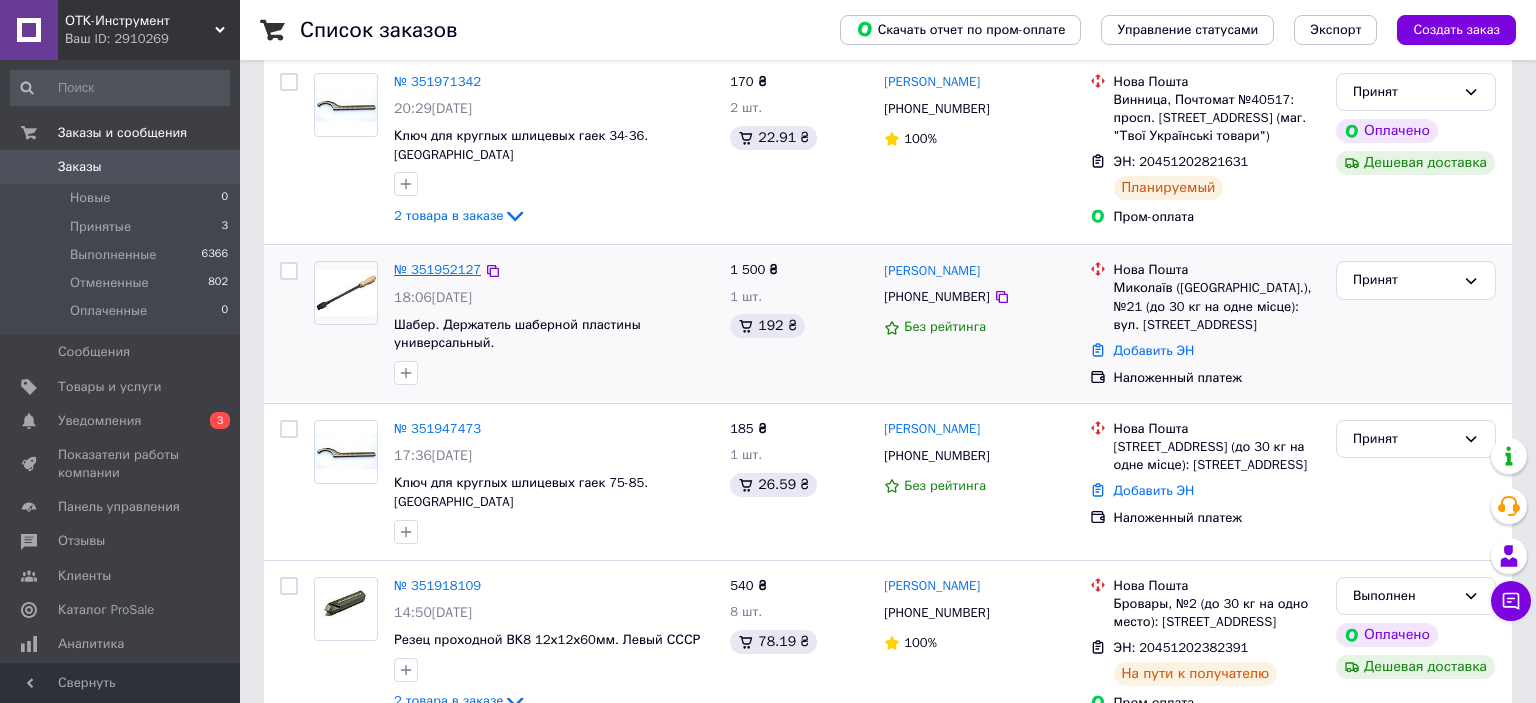 click on "№ 351952127" at bounding box center (437, 269) 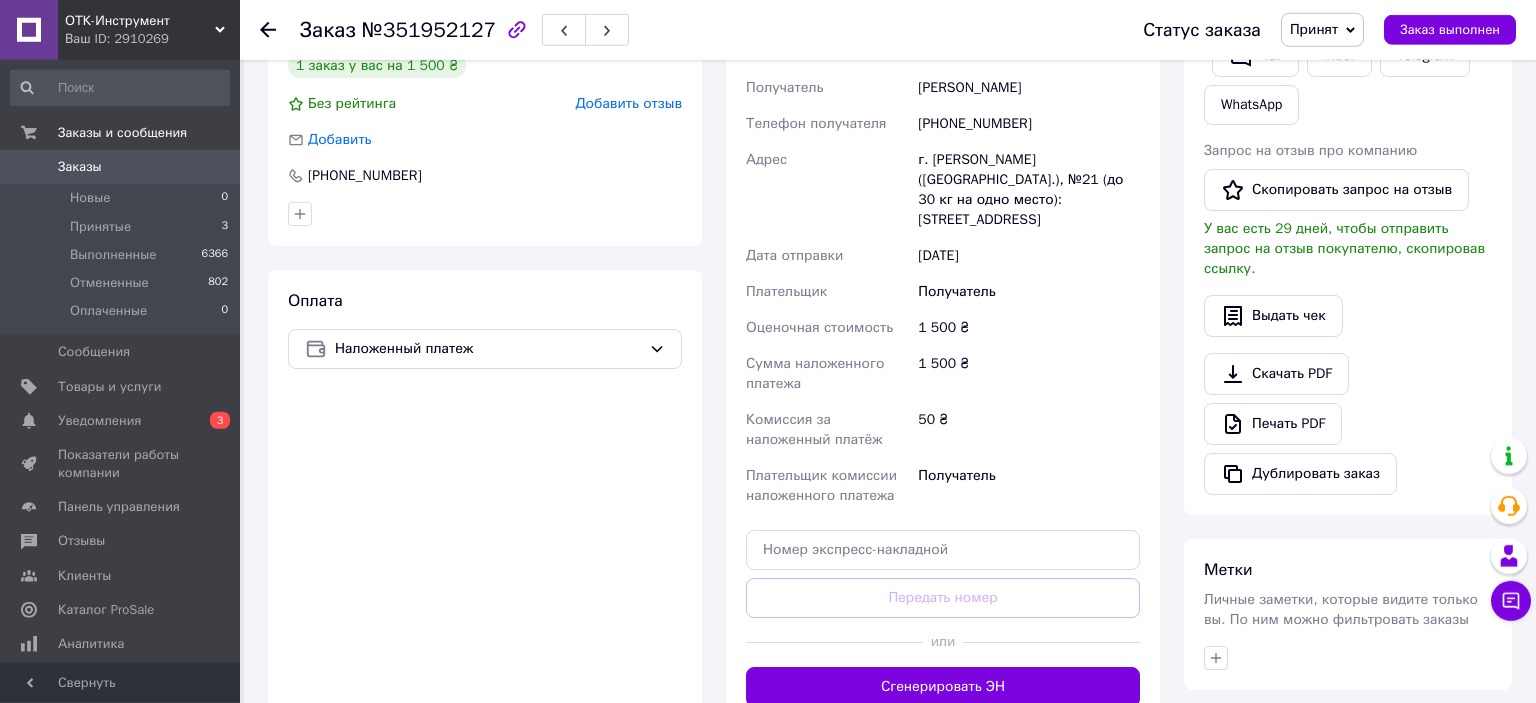 scroll, scrollTop: 507, scrollLeft: 0, axis: vertical 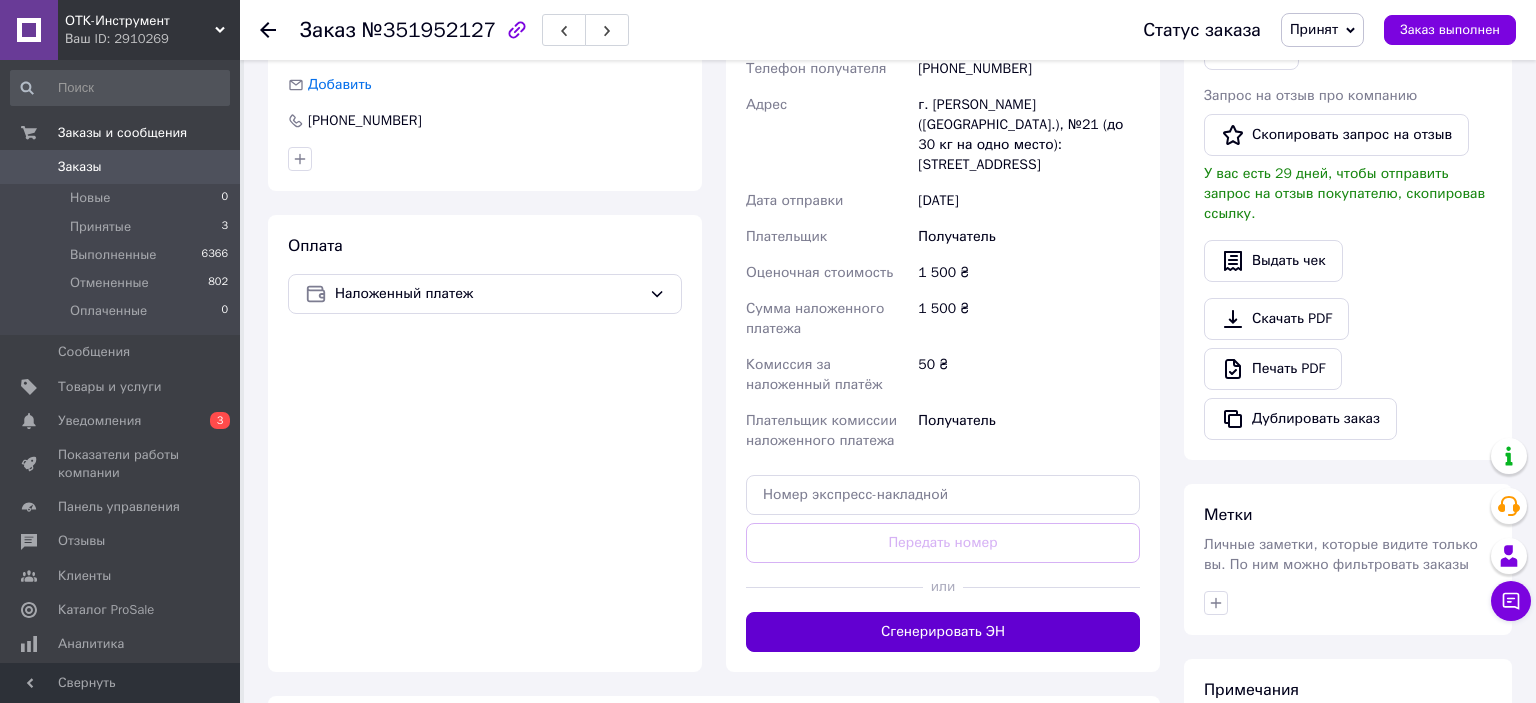 click on "Сгенерировать ЭН" at bounding box center [943, 632] 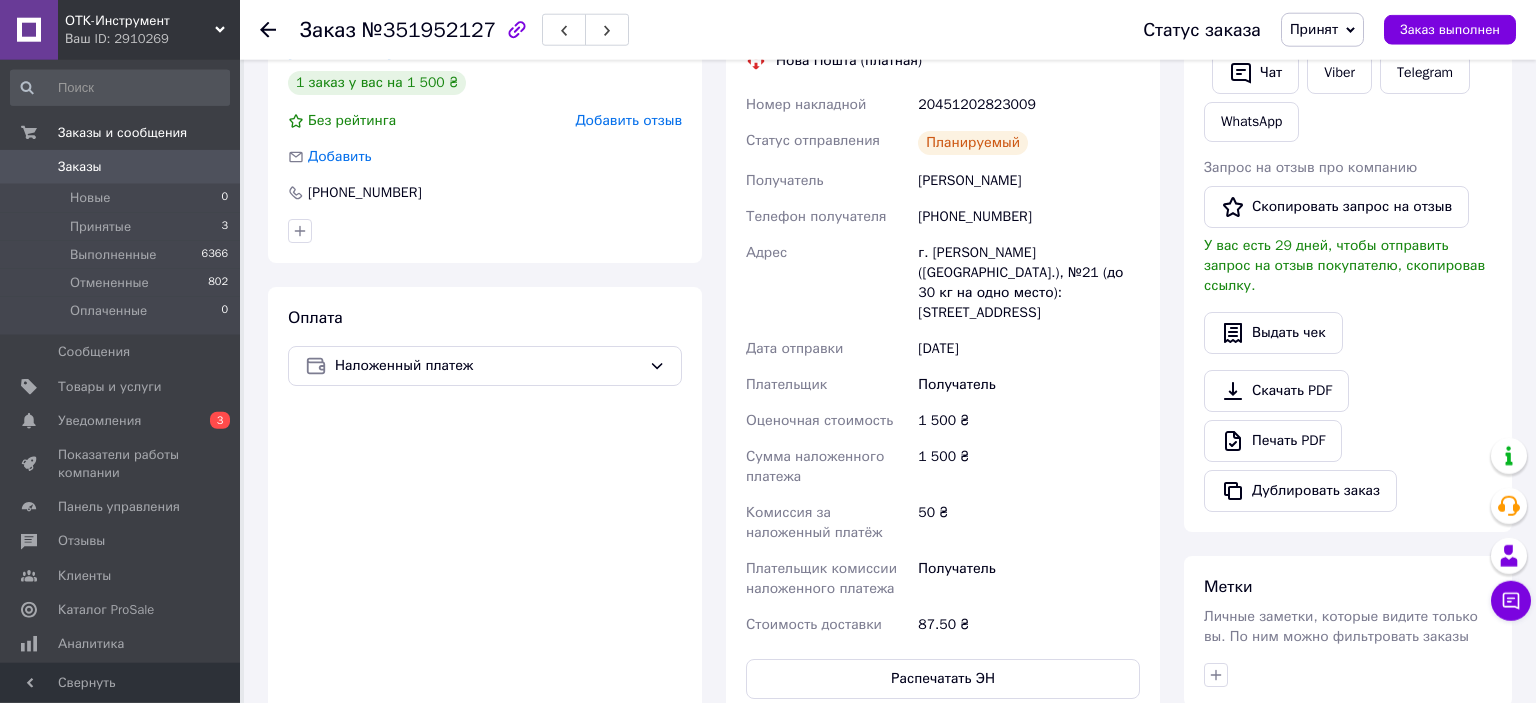 scroll, scrollTop: 401, scrollLeft: 0, axis: vertical 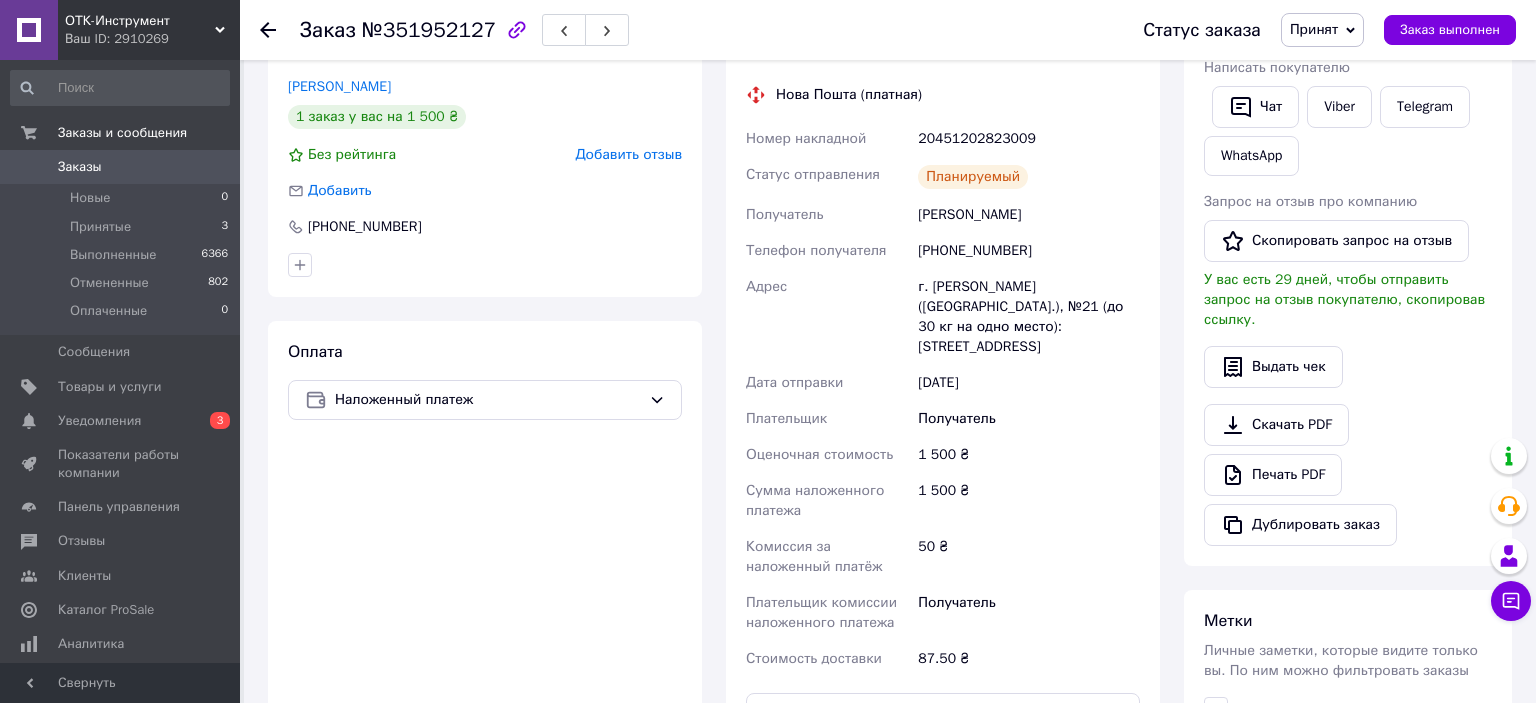 click 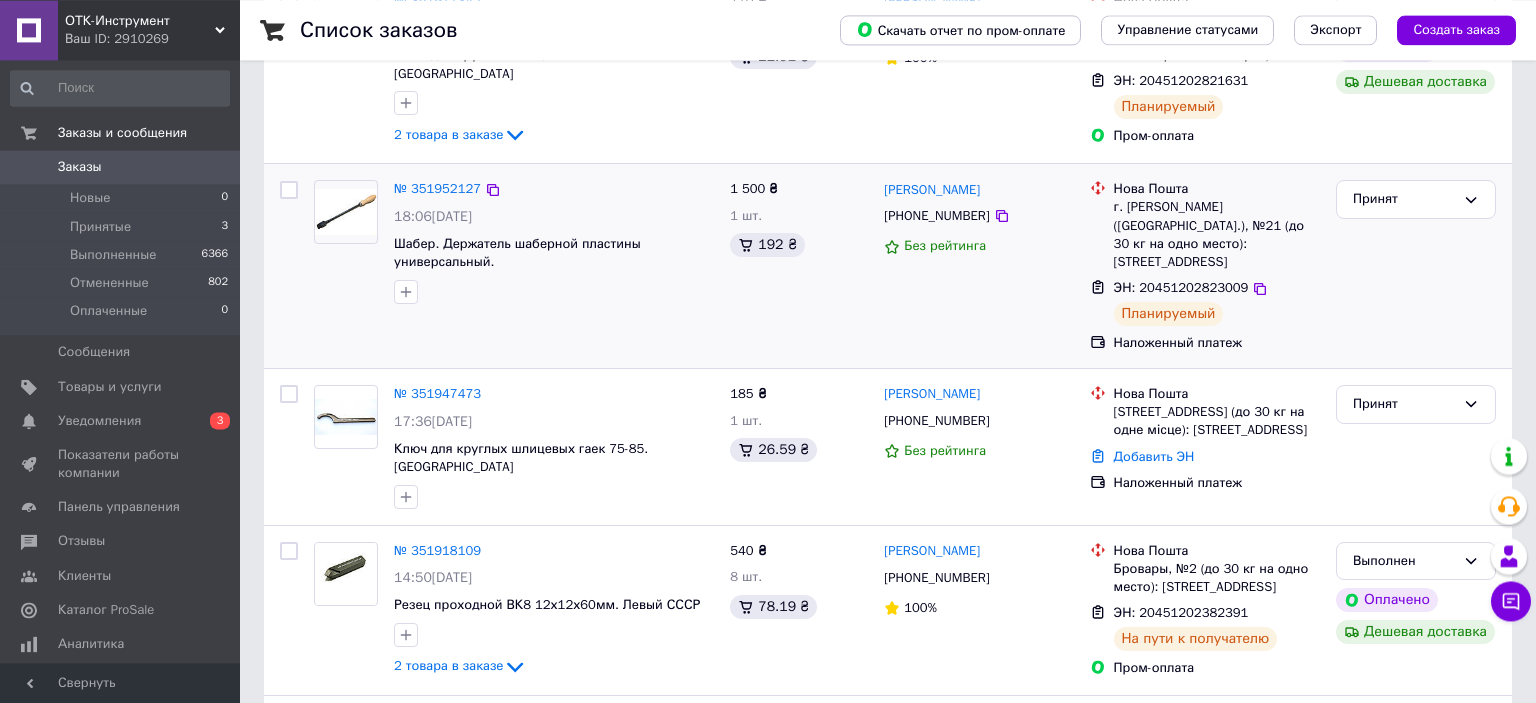 scroll, scrollTop: 316, scrollLeft: 0, axis: vertical 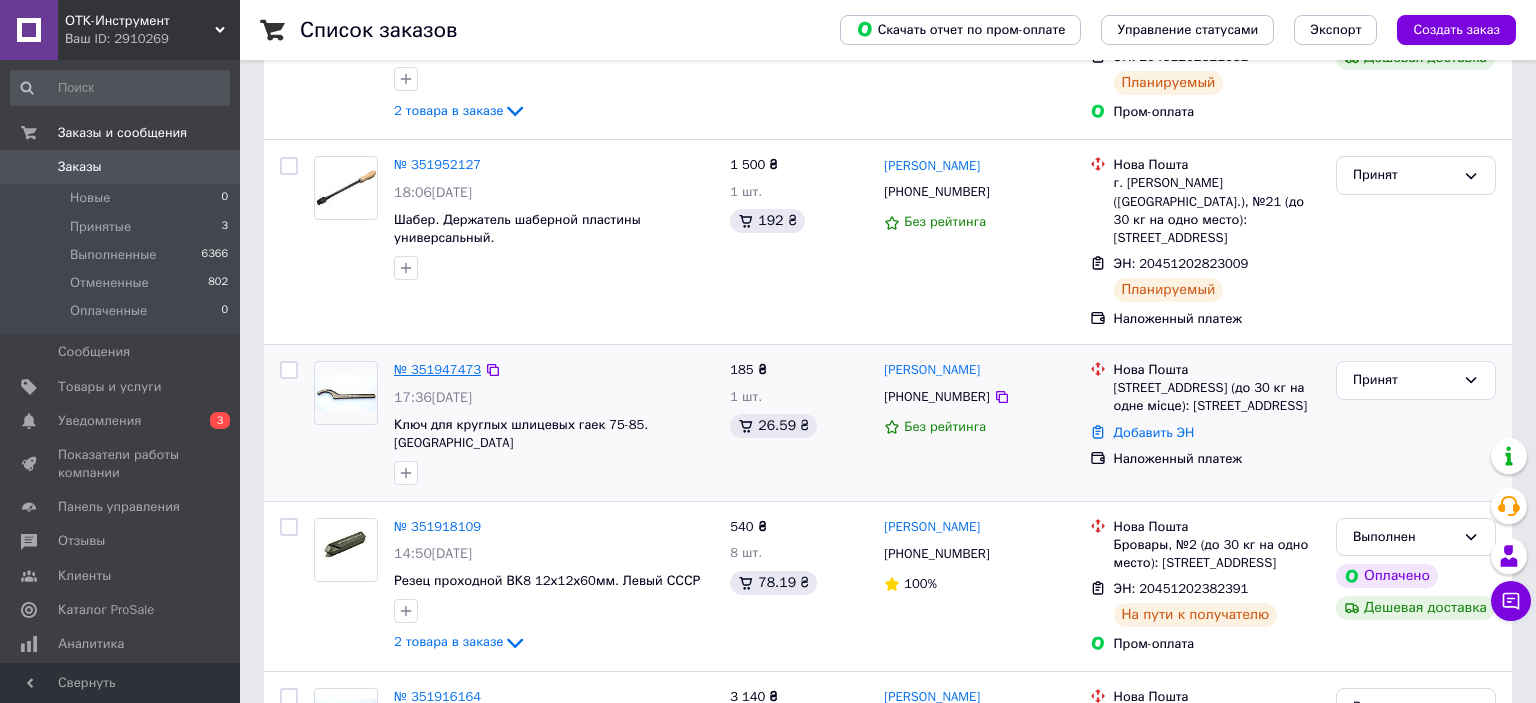 click on "№ 351947473" at bounding box center [437, 369] 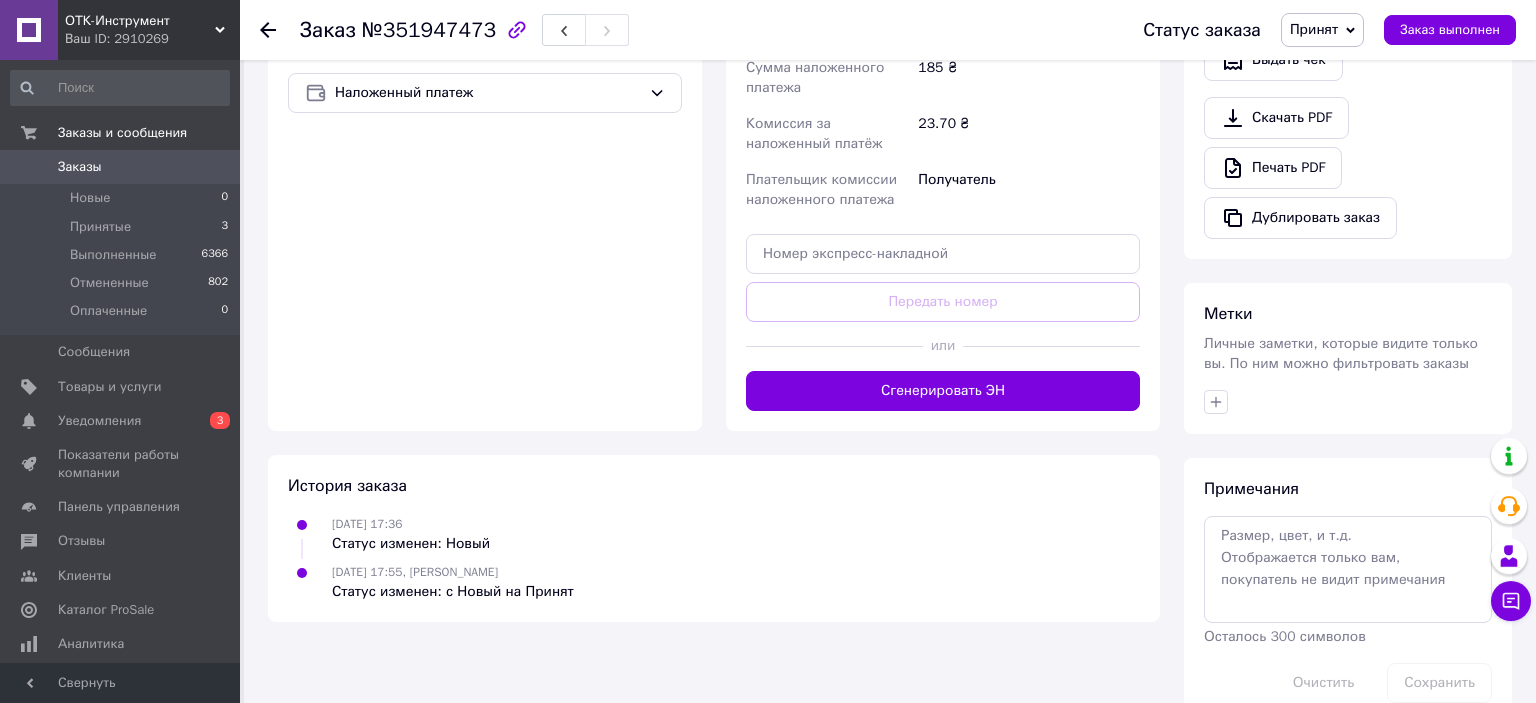 scroll, scrollTop: 718, scrollLeft: 0, axis: vertical 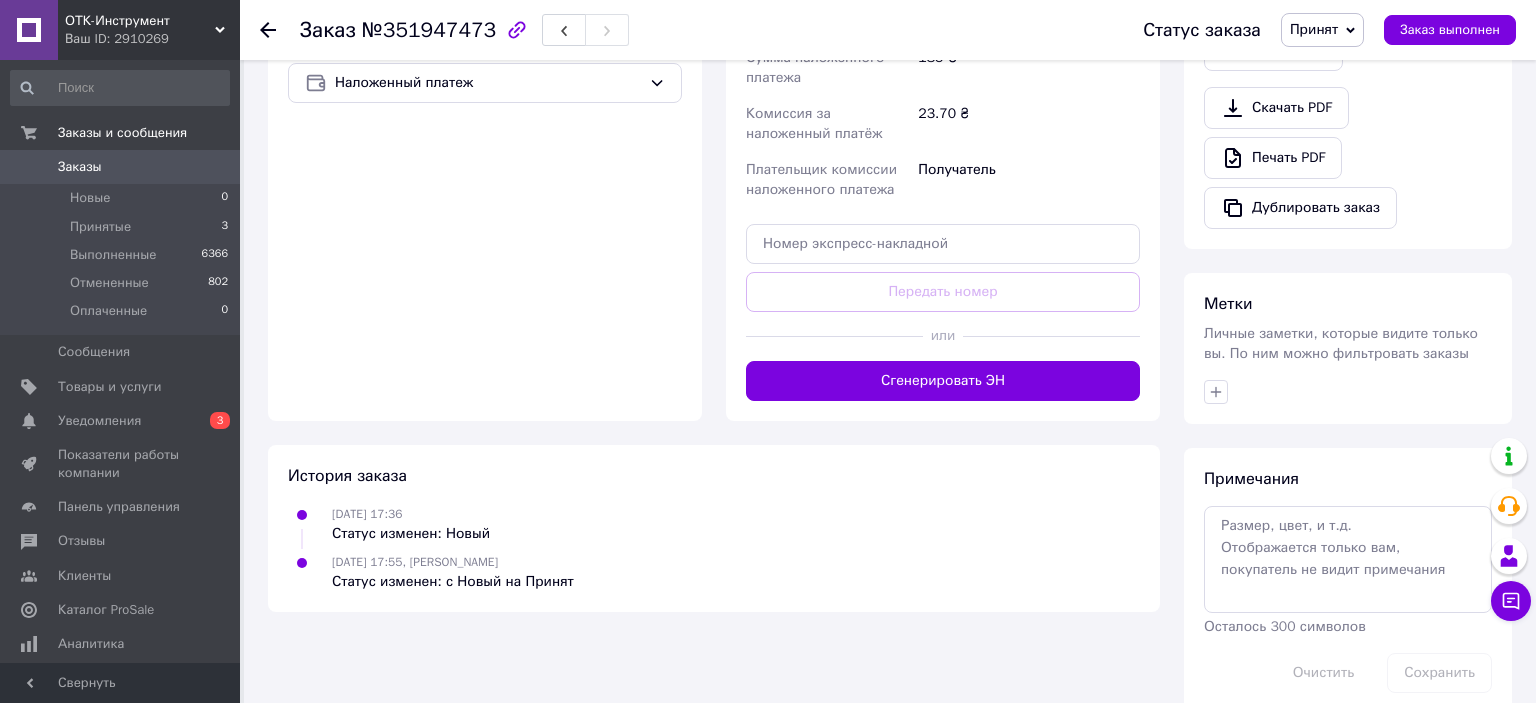 click on "Сгенерировать ЭН" at bounding box center (943, 381) 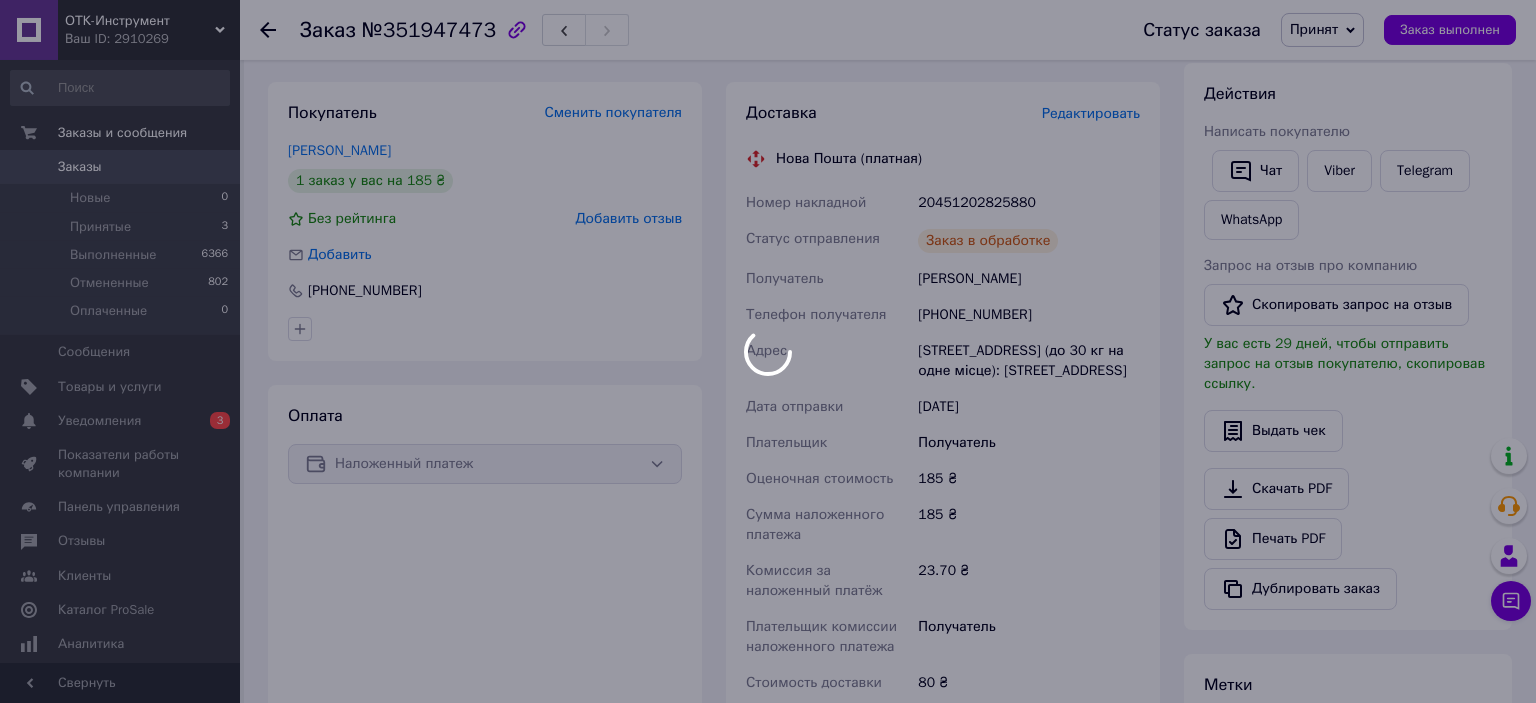scroll, scrollTop: 296, scrollLeft: 0, axis: vertical 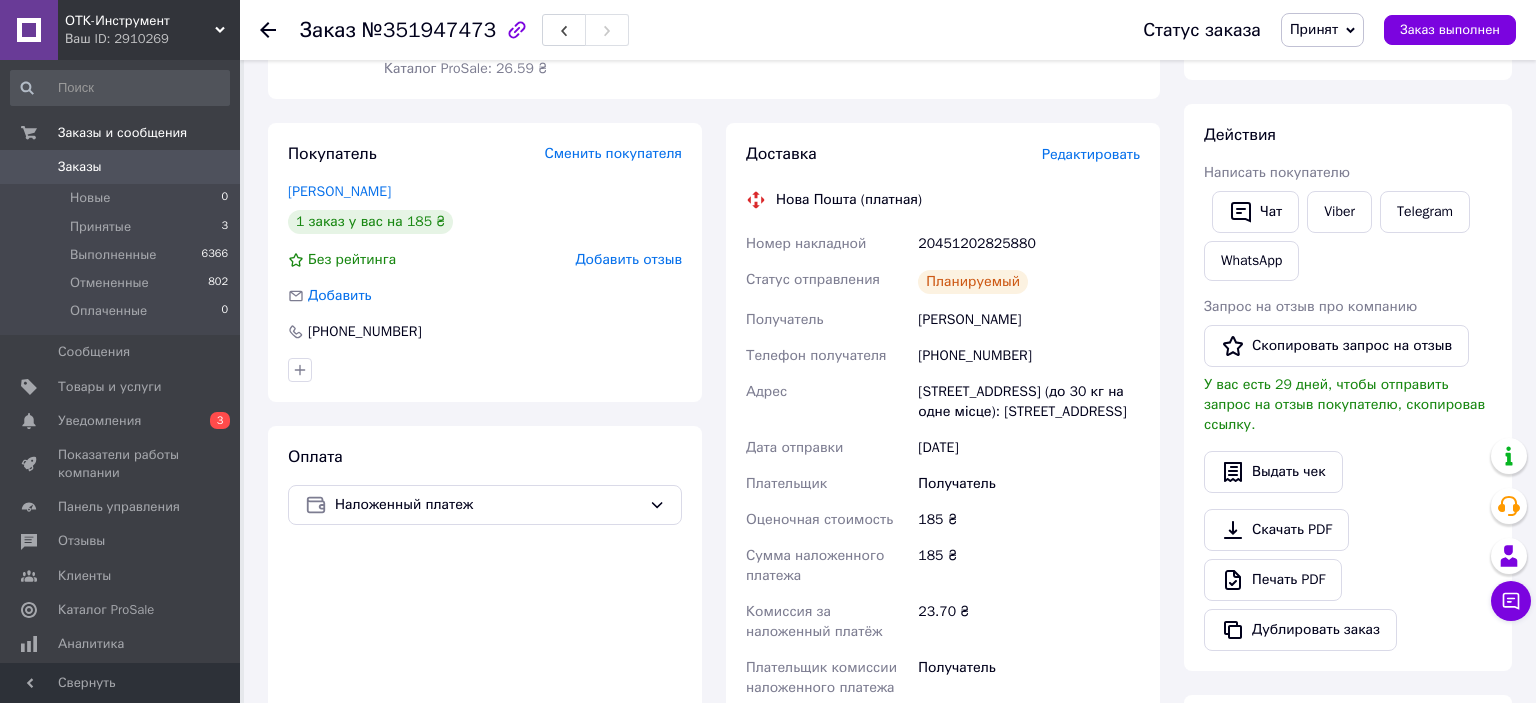 click 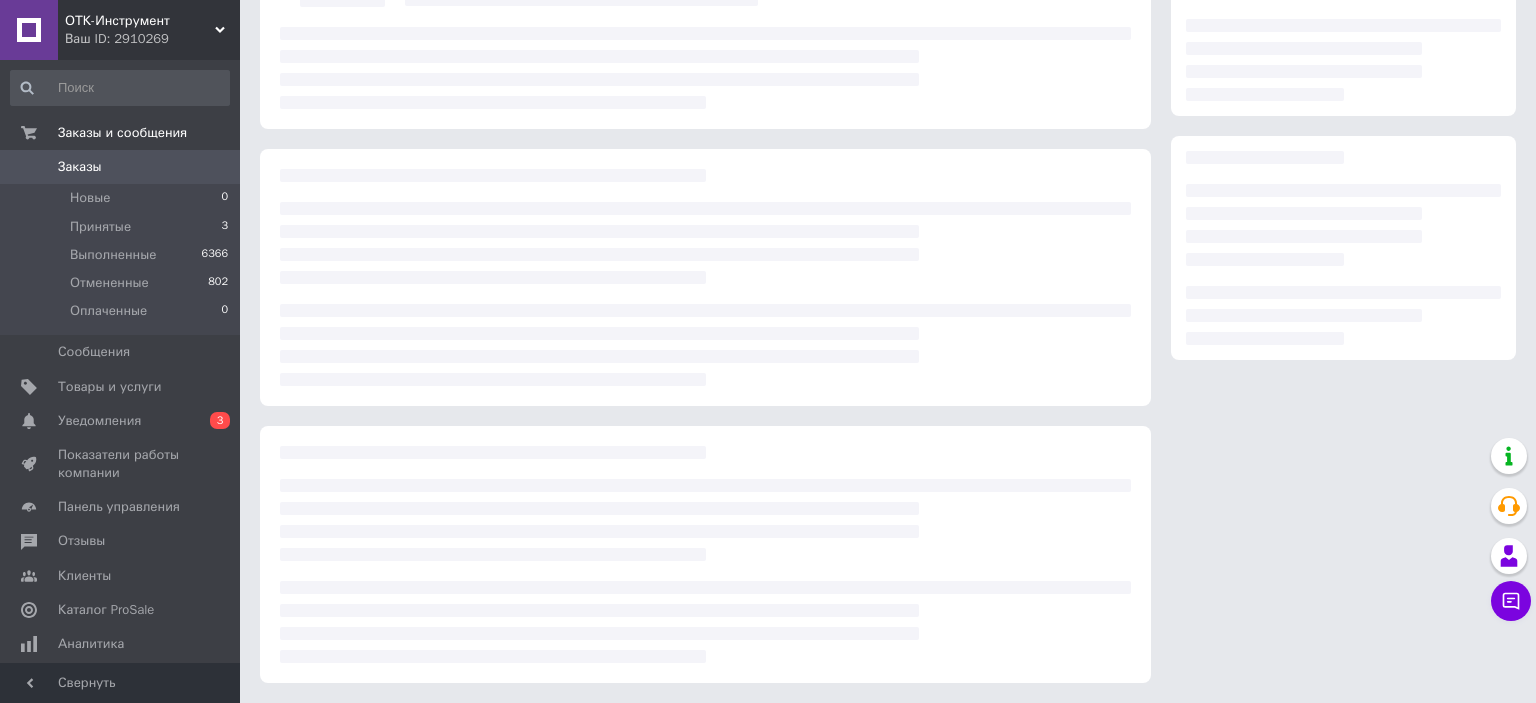 scroll, scrollTop: 0, scrollLeft: 0, axis: both 